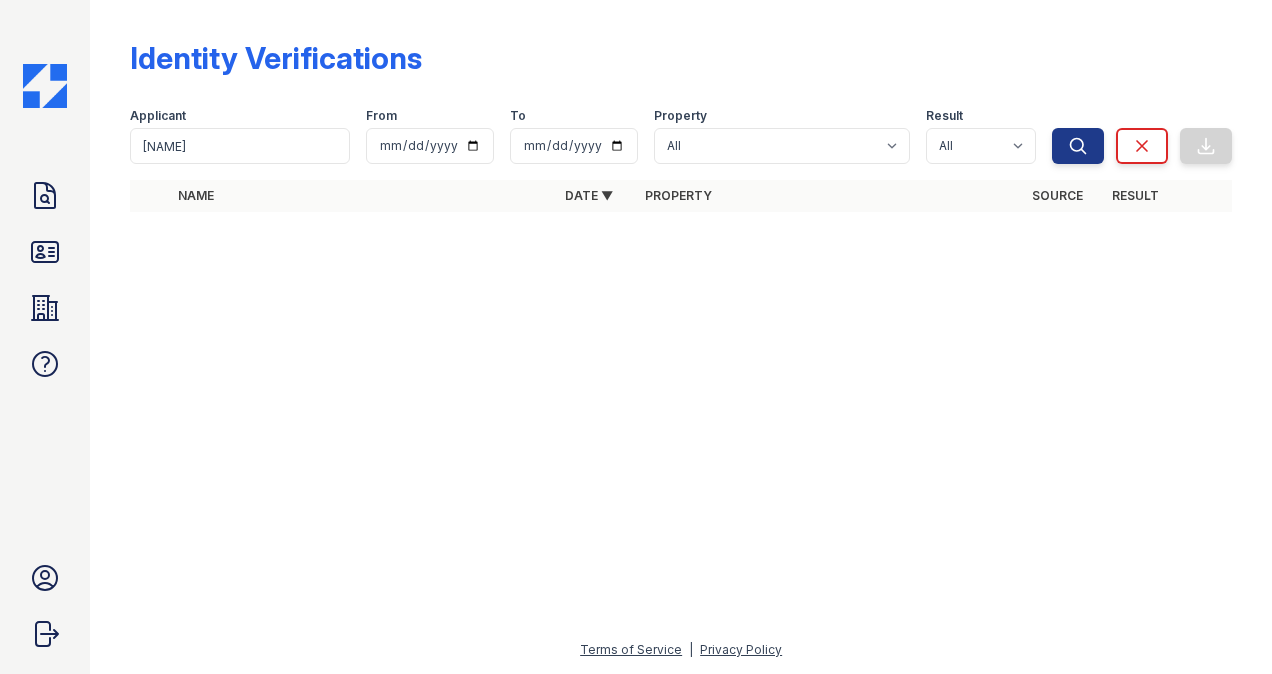 scroll, scrollTop: 0, scrollLeft: 0, axis: both 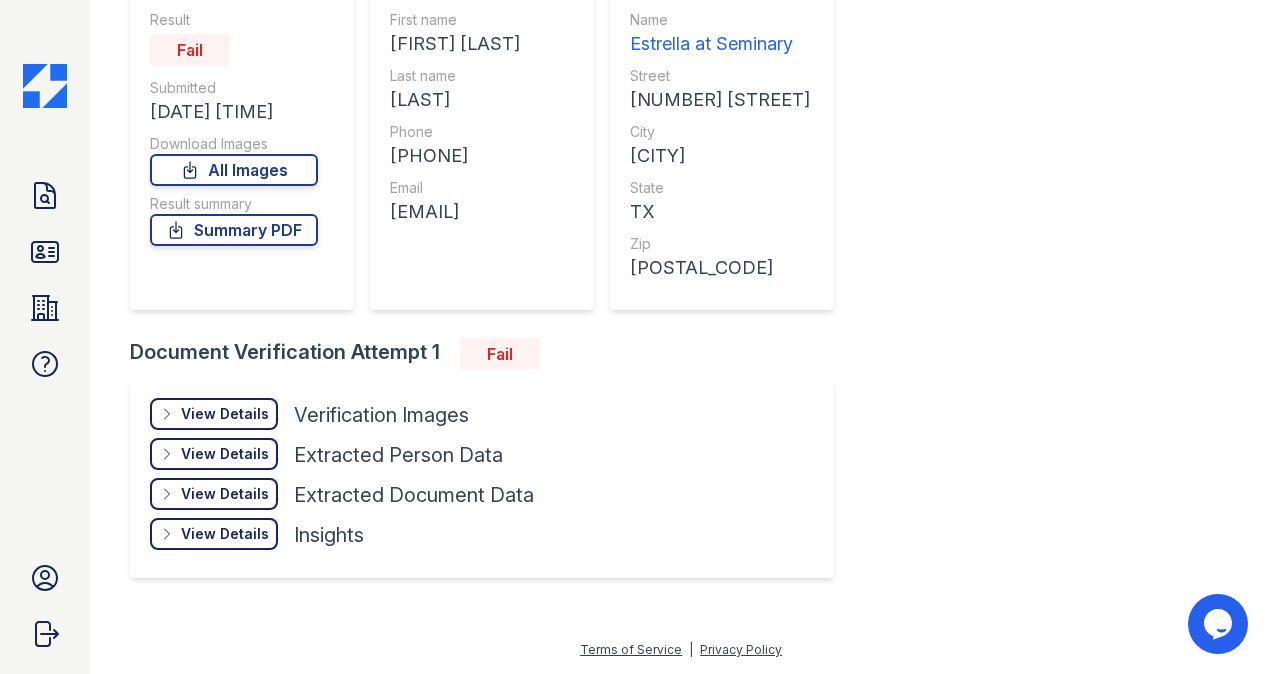 click on "View Details" at bounding box center [225, 414] 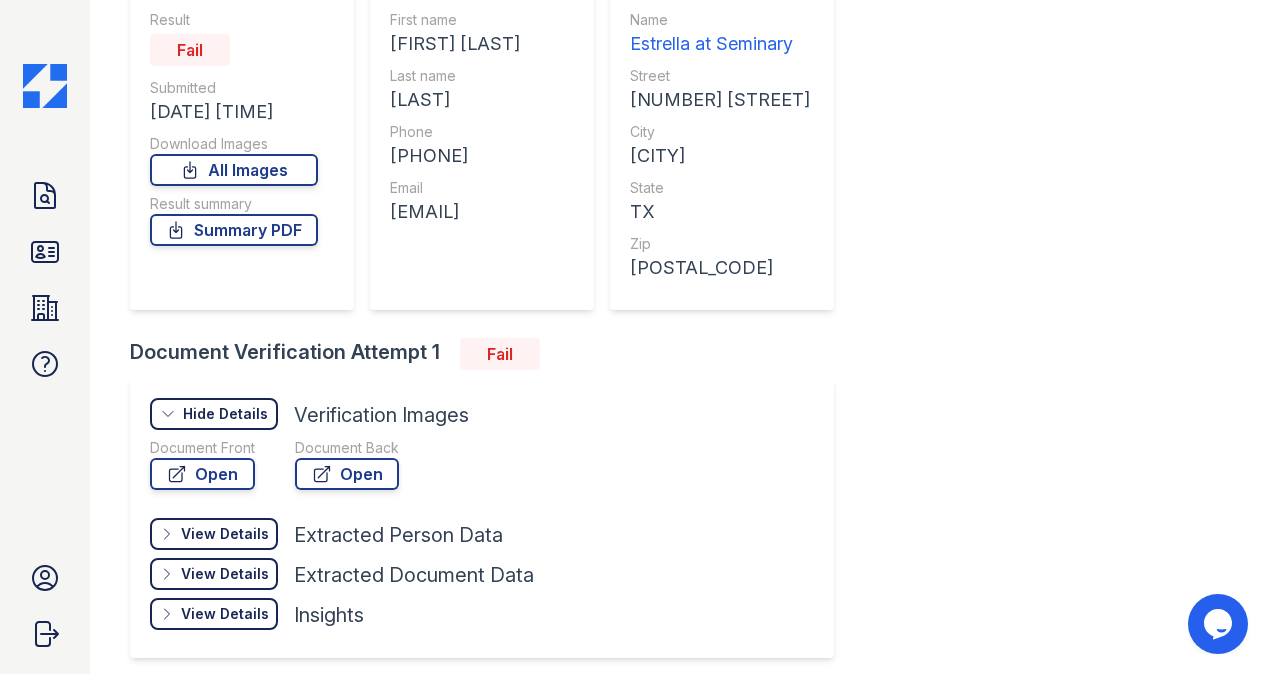 scroll, scrollTop: 274, scrollLeft: 0, axis: vertical 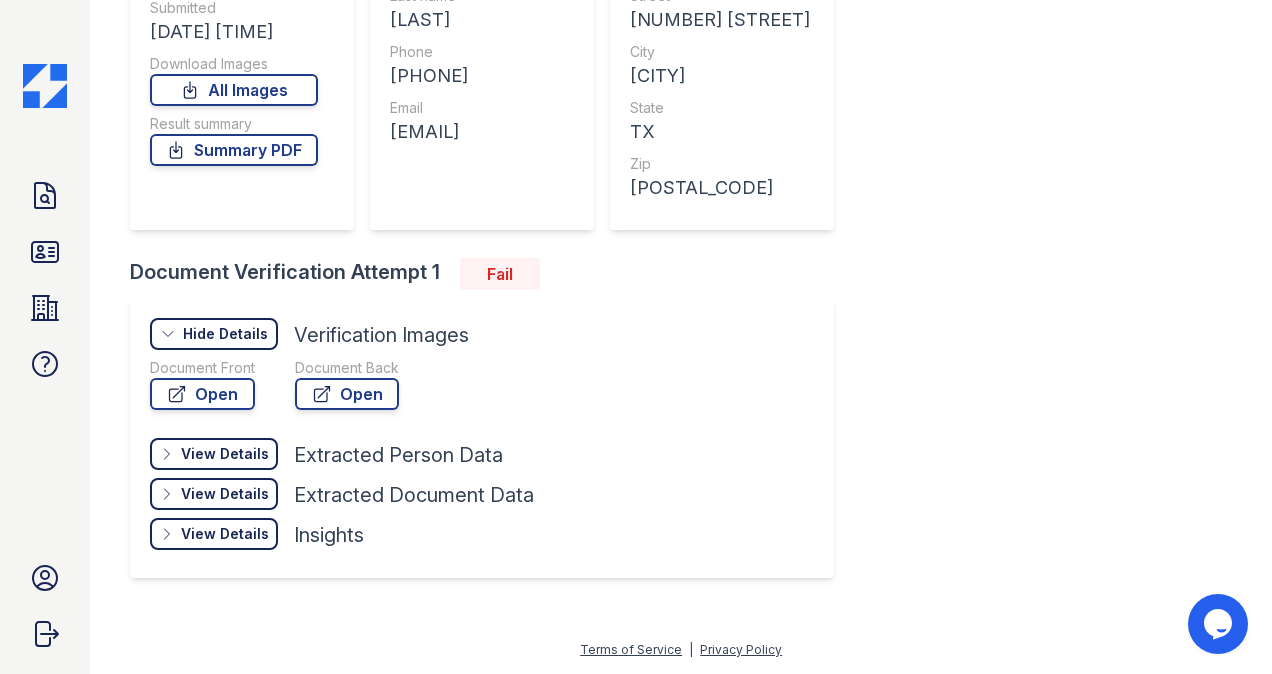 click on "View Details" at bounding box center [0, 0] 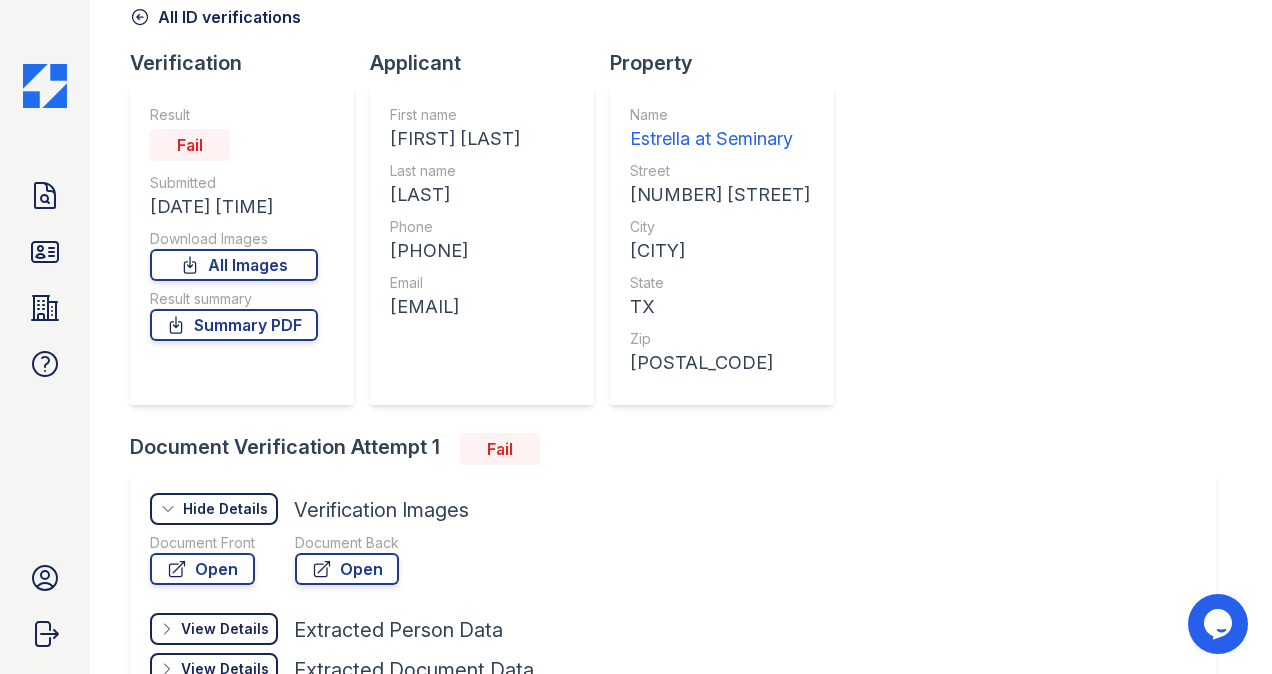 scroll, scrollTop: 0, scrollLeft: 0, axis: both 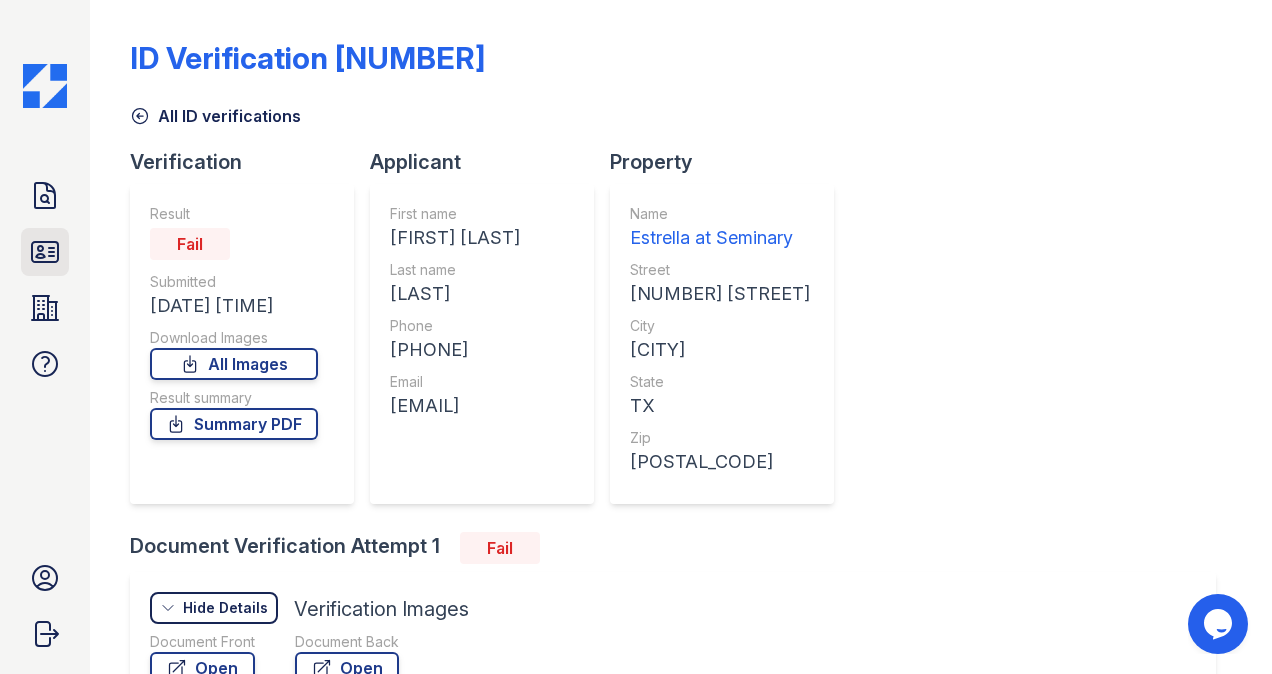 click 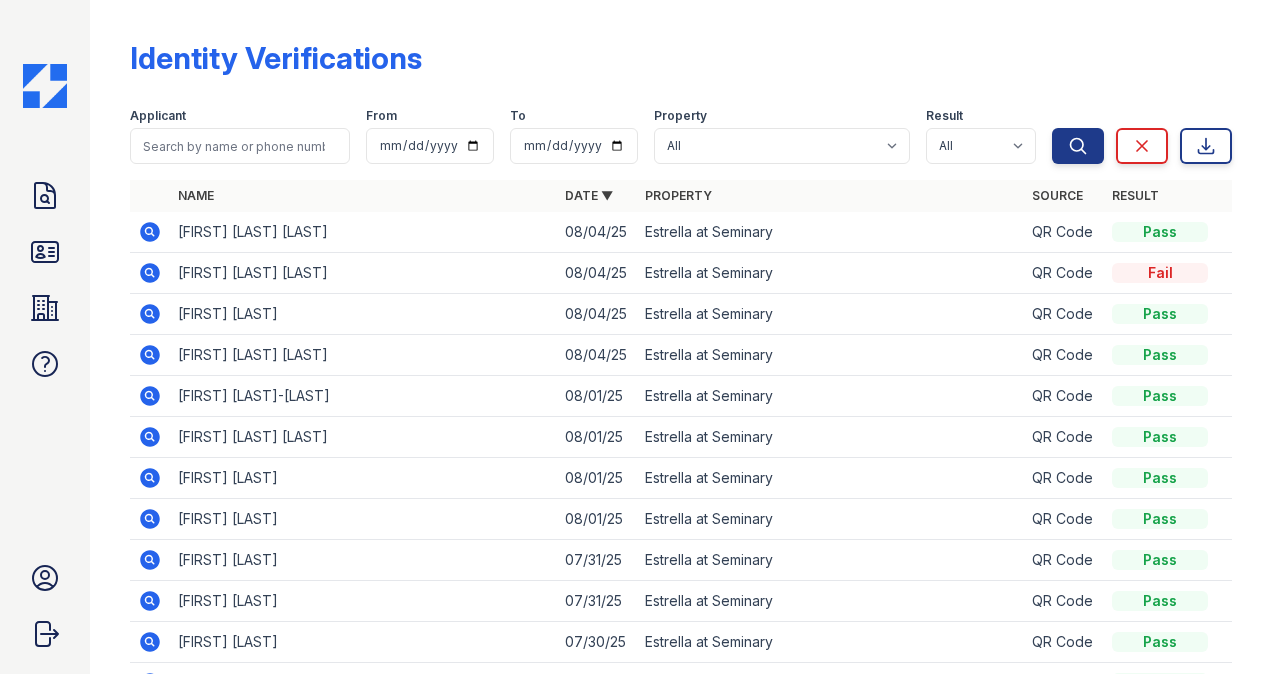 click 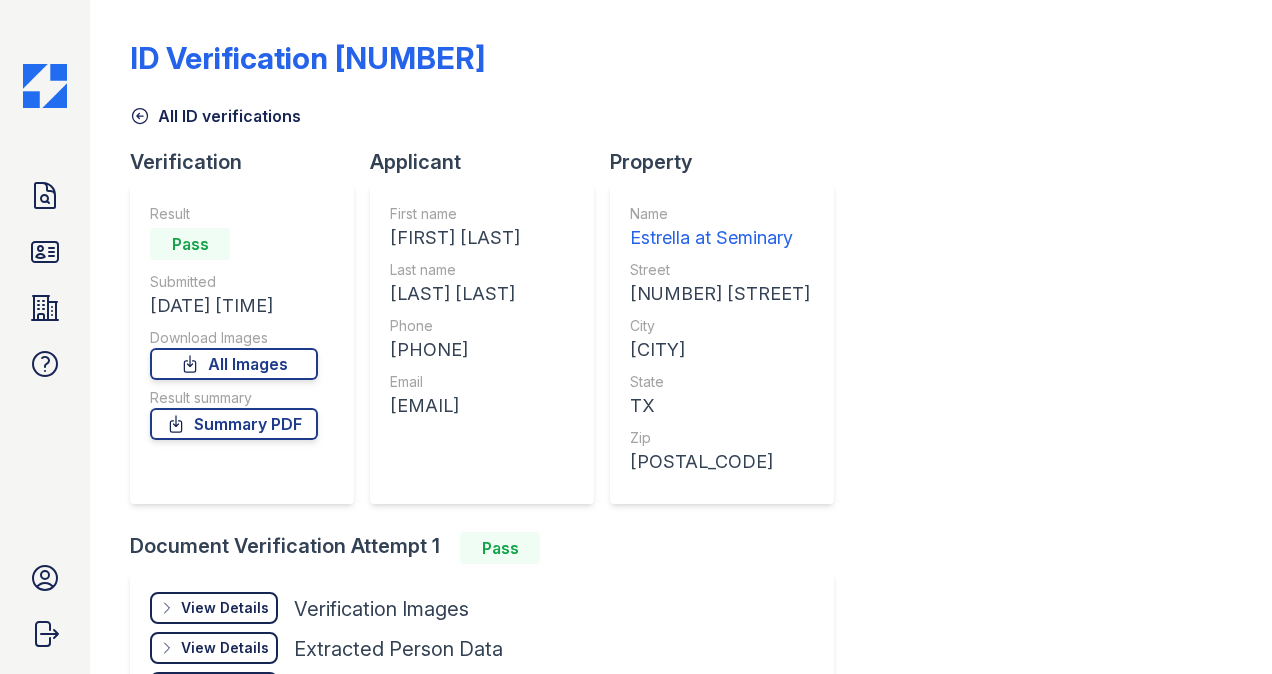 scroll, scrollTop: 0, scrollLeft: 0, axis: both 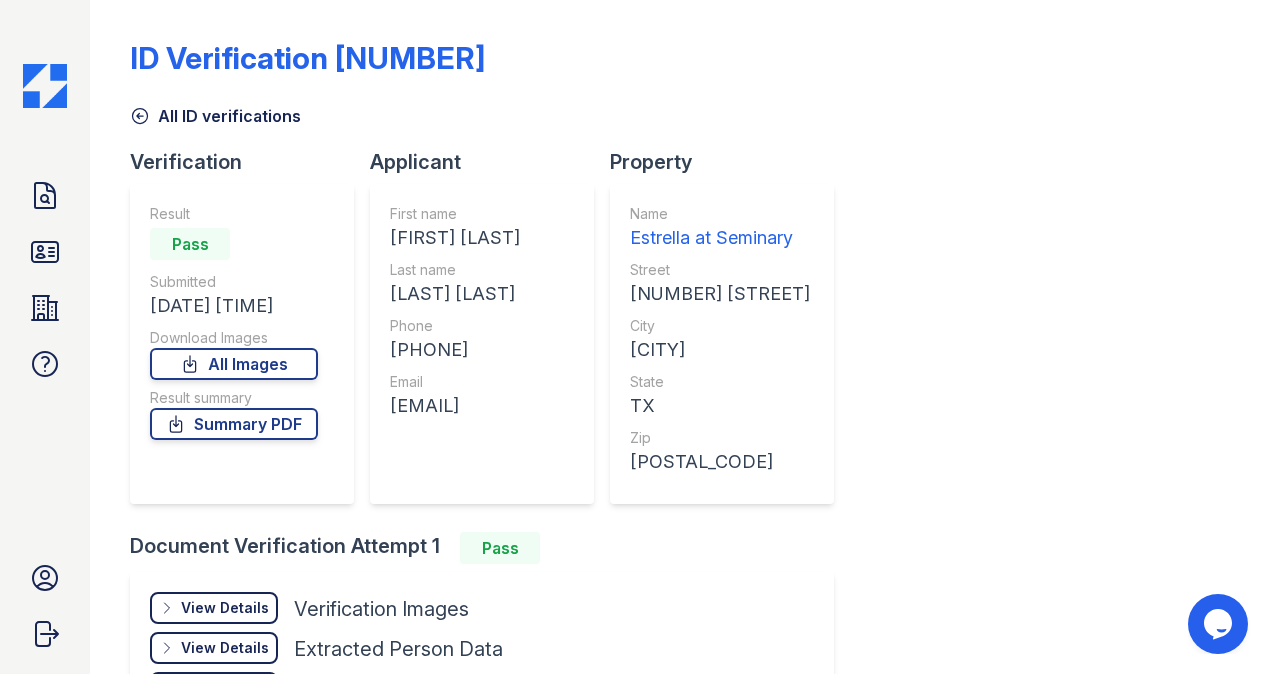 click on "ID Verification 281467
All ID verifications
Verification
Result
Pass
Submitted
08/04/25 05:17:30 PM
Download Images
All Images
Result summary
Summary PDF
Applicant
First name
REINALY N
Last name
GARCIA CRUZ
Phone
+19727107351
Email
Reinaly13@gmail.com
Property
Name
Estrella at Seminary
Street
1350 E Seminary Dr
City
Fort Worth
State
TX
Zip
76115
Document Verification Attempt 1
Pass
View Details
Details
Hide Details
Details
Verification Images" at bounding box center [681, 404] 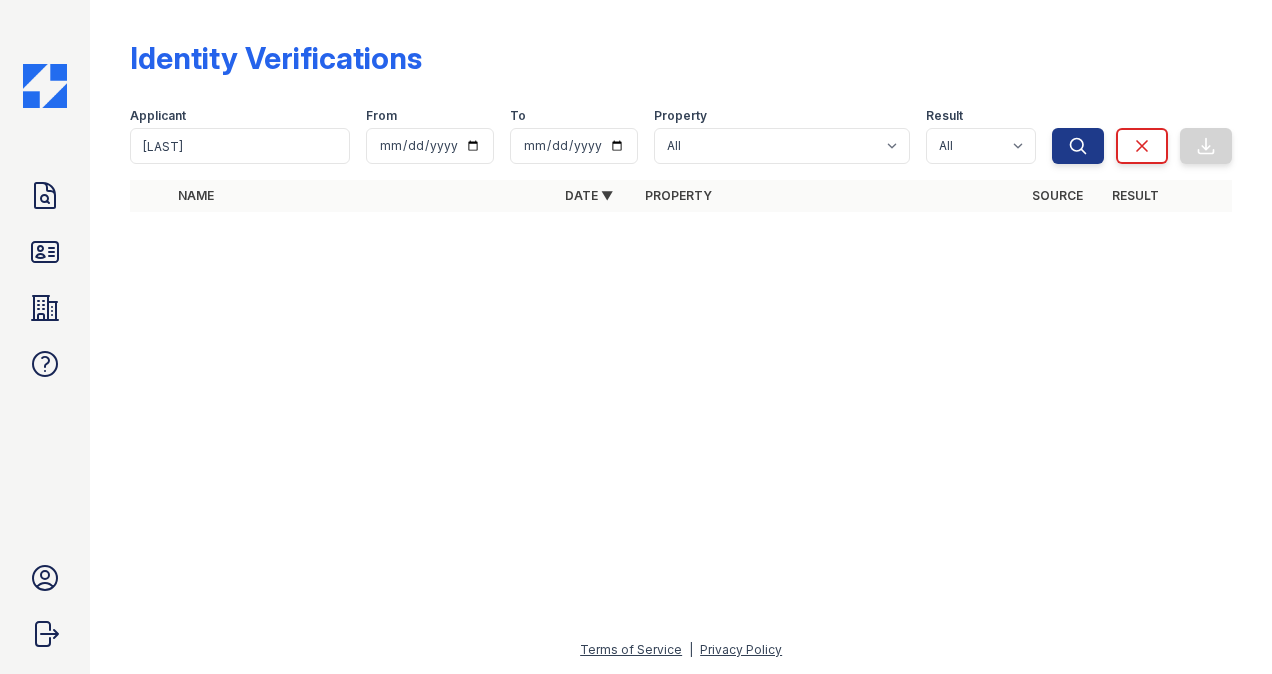 scroll, scrollTop: 0, scrollLeft: 0, axis: both 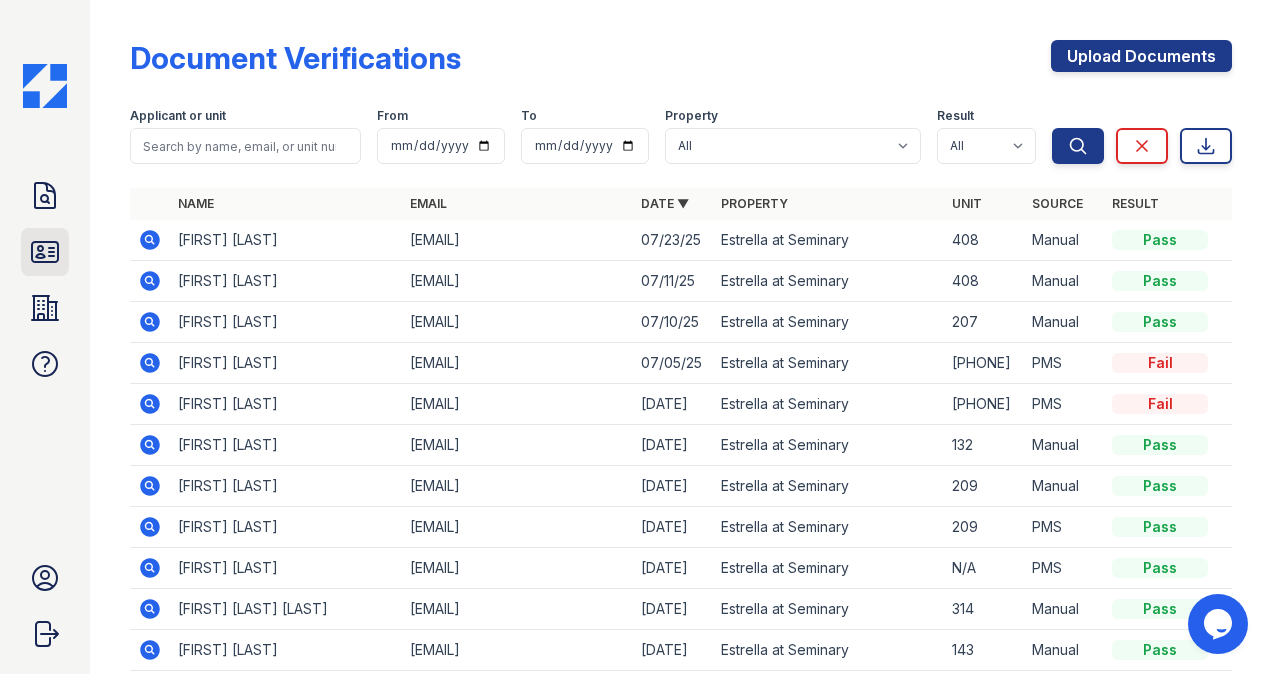 click 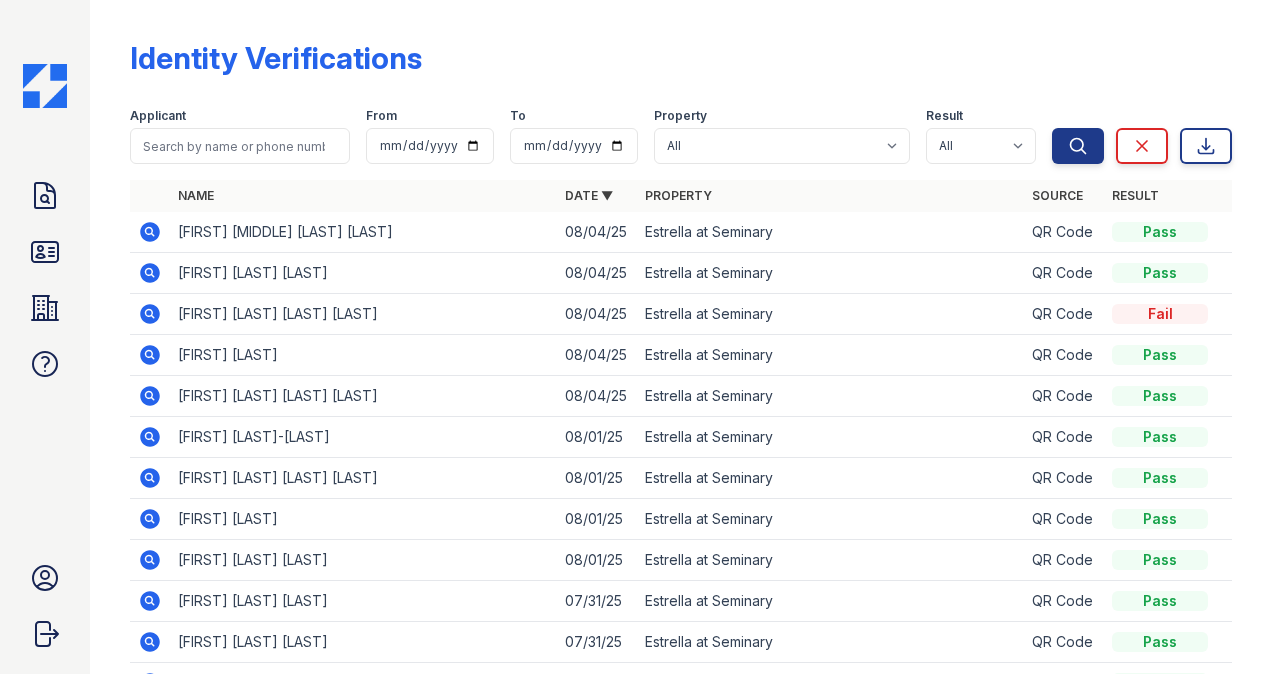 drag, startPoint x: 151, startPoint y: 229, endPoint x: 203, endPoint y: 244, distance: 54.120235 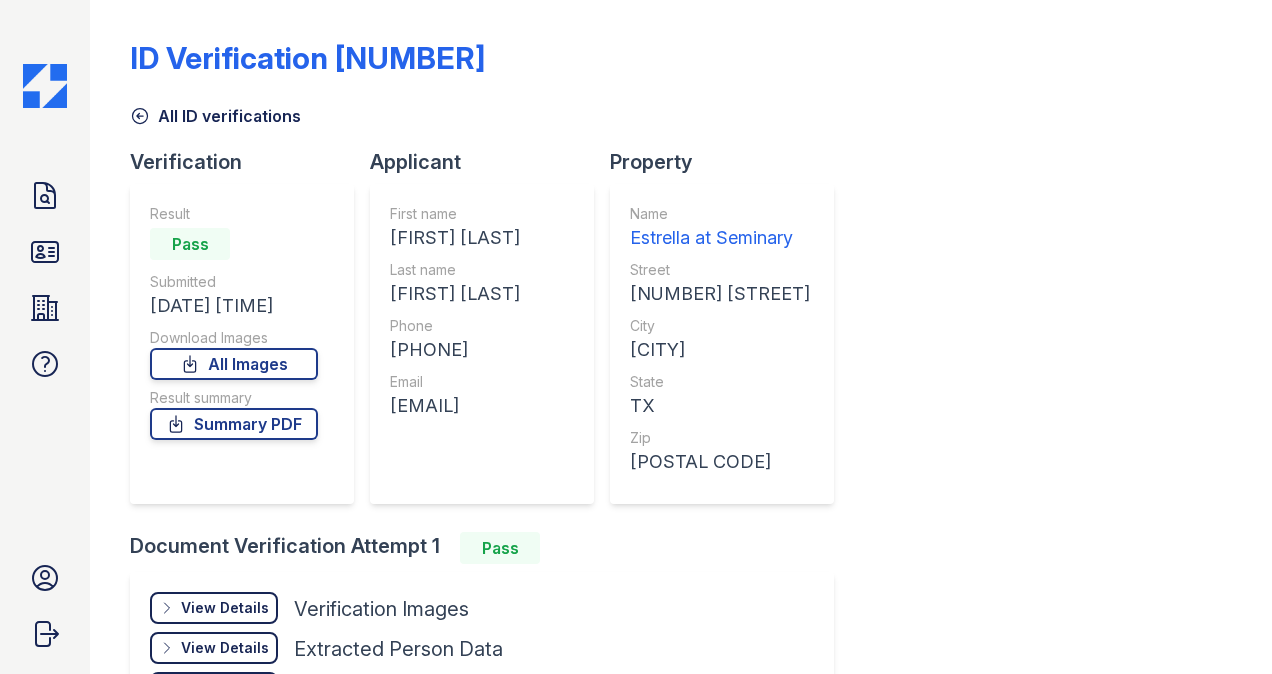 scroll, scrollTop: 0, scrollLeft: 0, axis: both 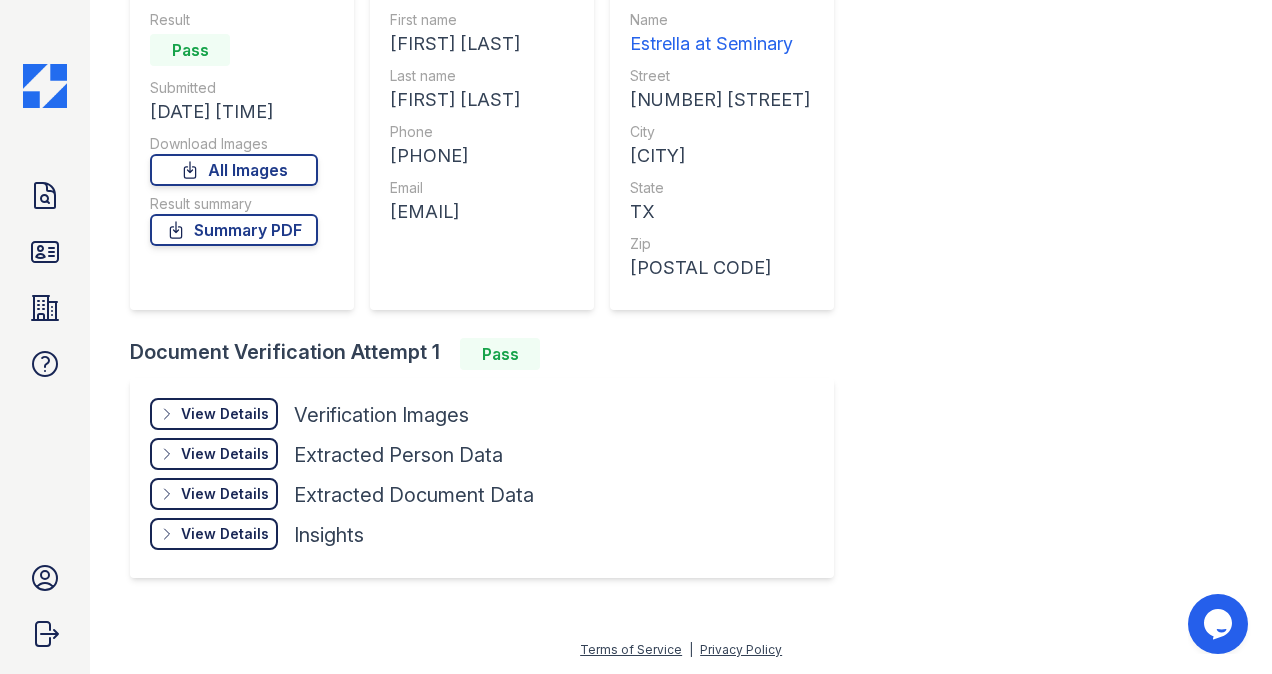 click on "View Details" at bounding box center [225, 414] 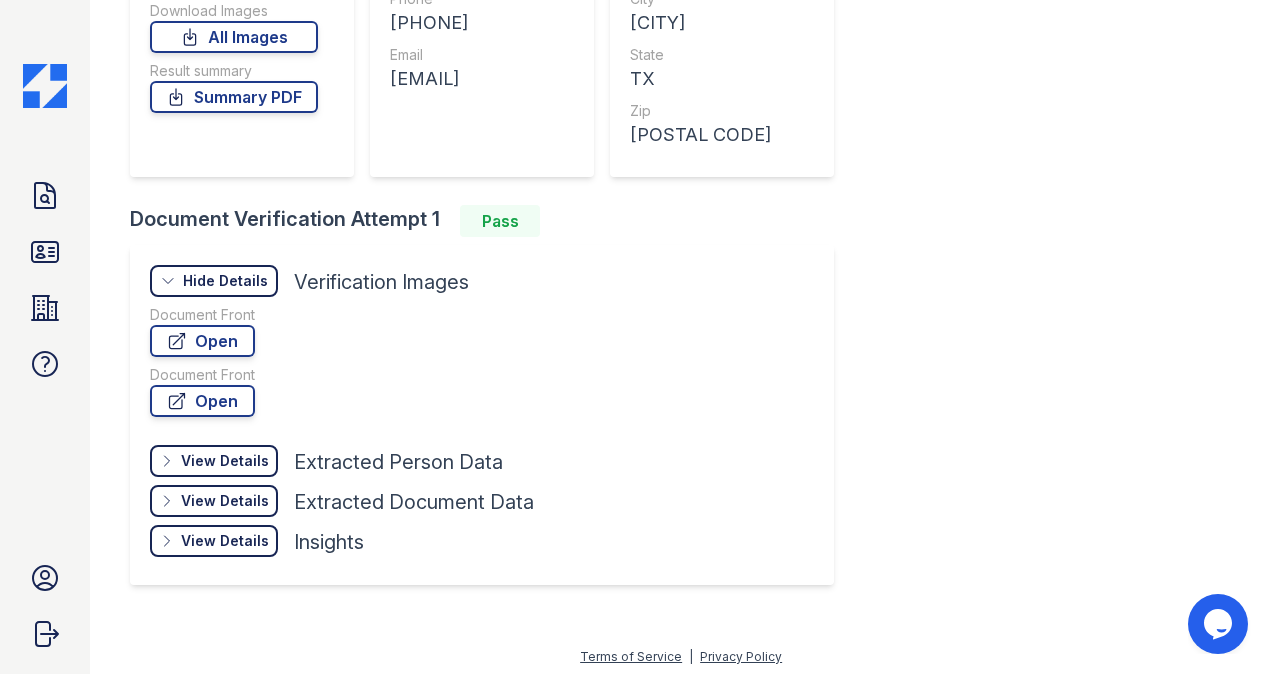 scroll, scrollTop: 334, scrollLeft: 0, axis: vertical 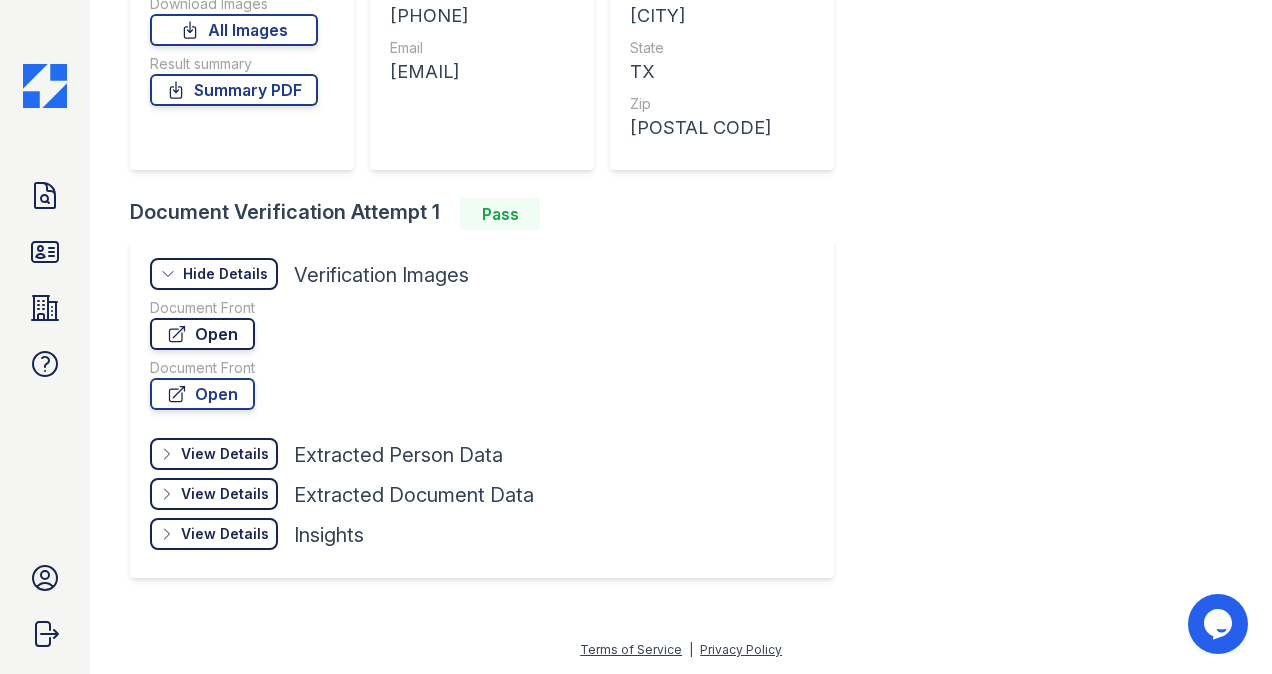 click on "Open" at bounding box center [202, 334] 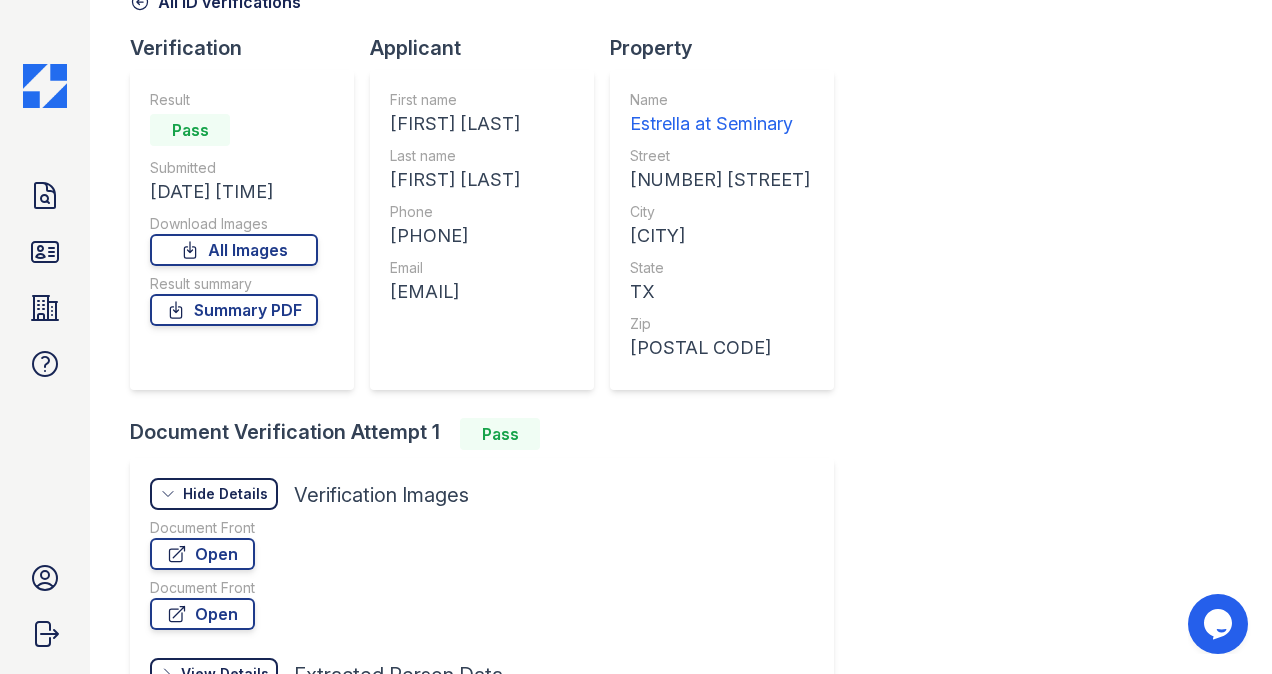 scroll, scrollTop: 0, scrollLeft: 0, axis: both 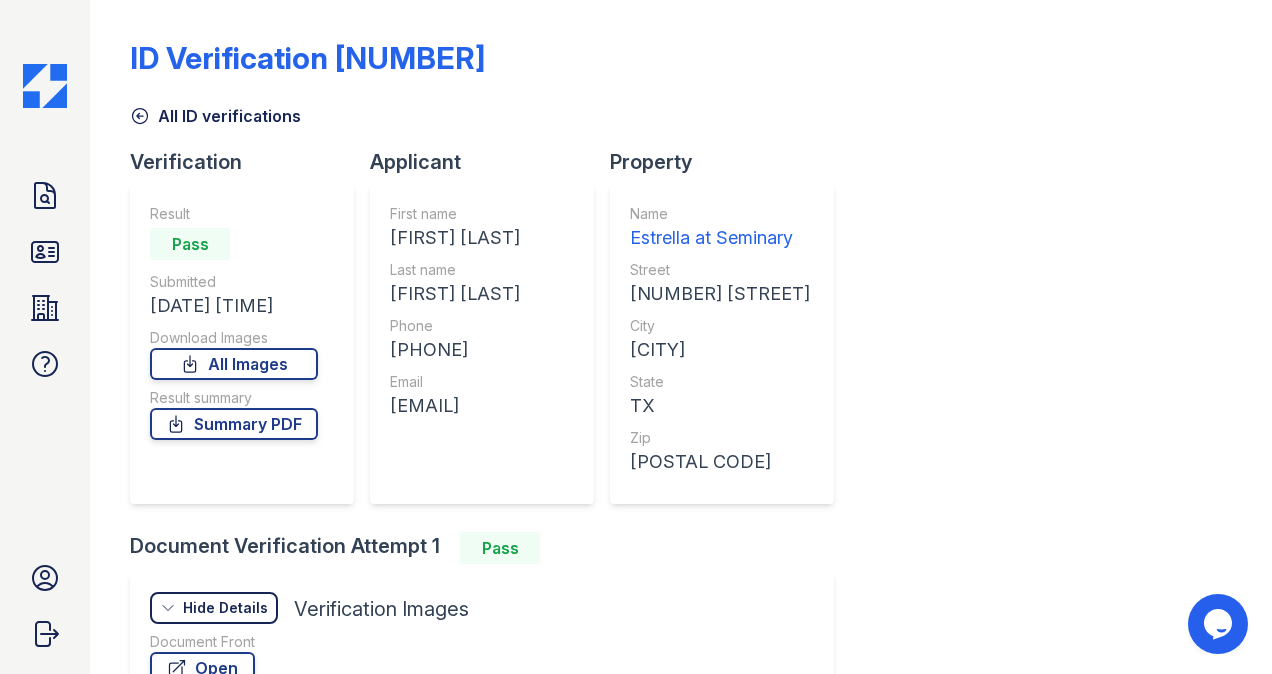 drag, startPoint x: 40, startPoint y: 252, endPoint x: 88, endPoint y: 230, distance: 52.801514 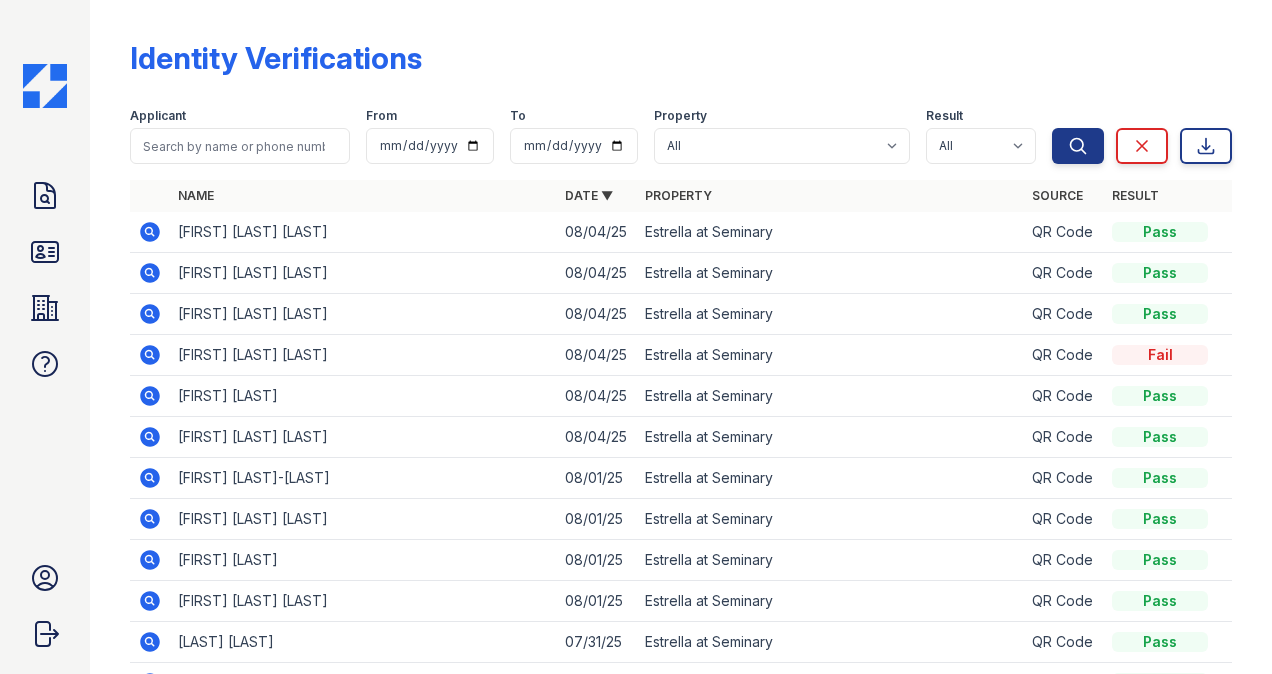 click 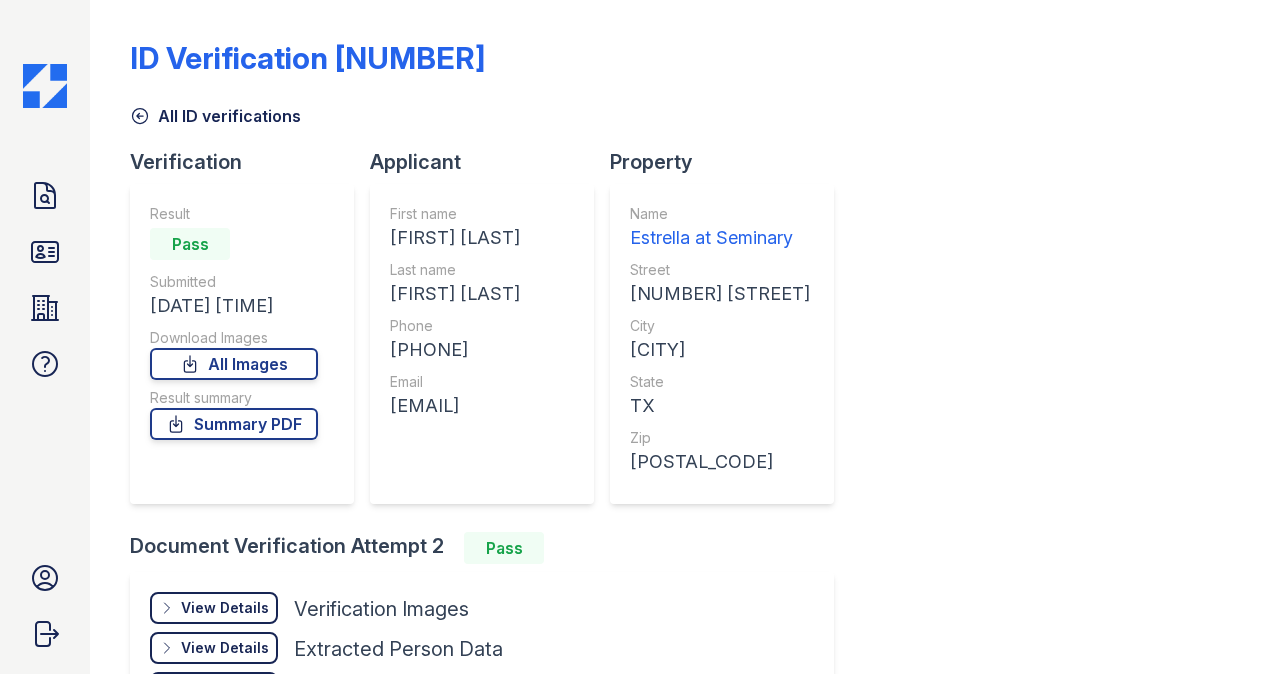 scroll, scrollTop: 0, scrollLeft: 0, axis: both 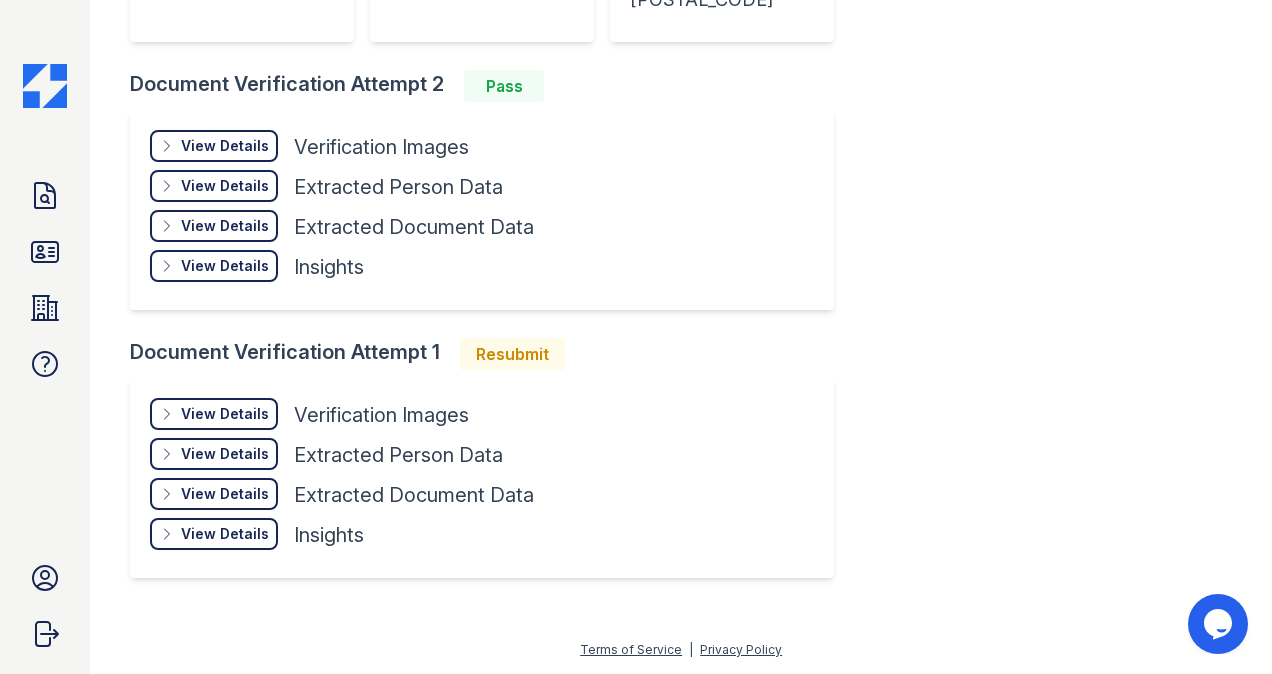click on "View Details" at bounding box center [225, 414] 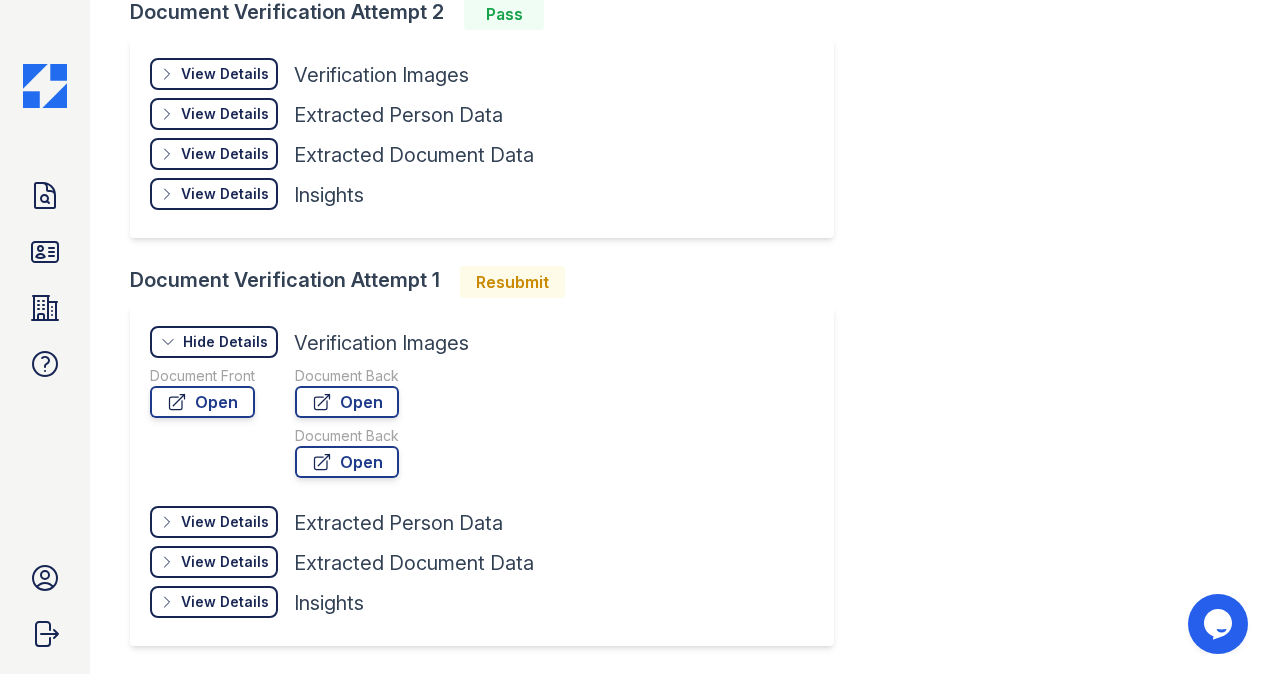scroll, scrollTop: 602, scrollLeft: 0, axis: vertical 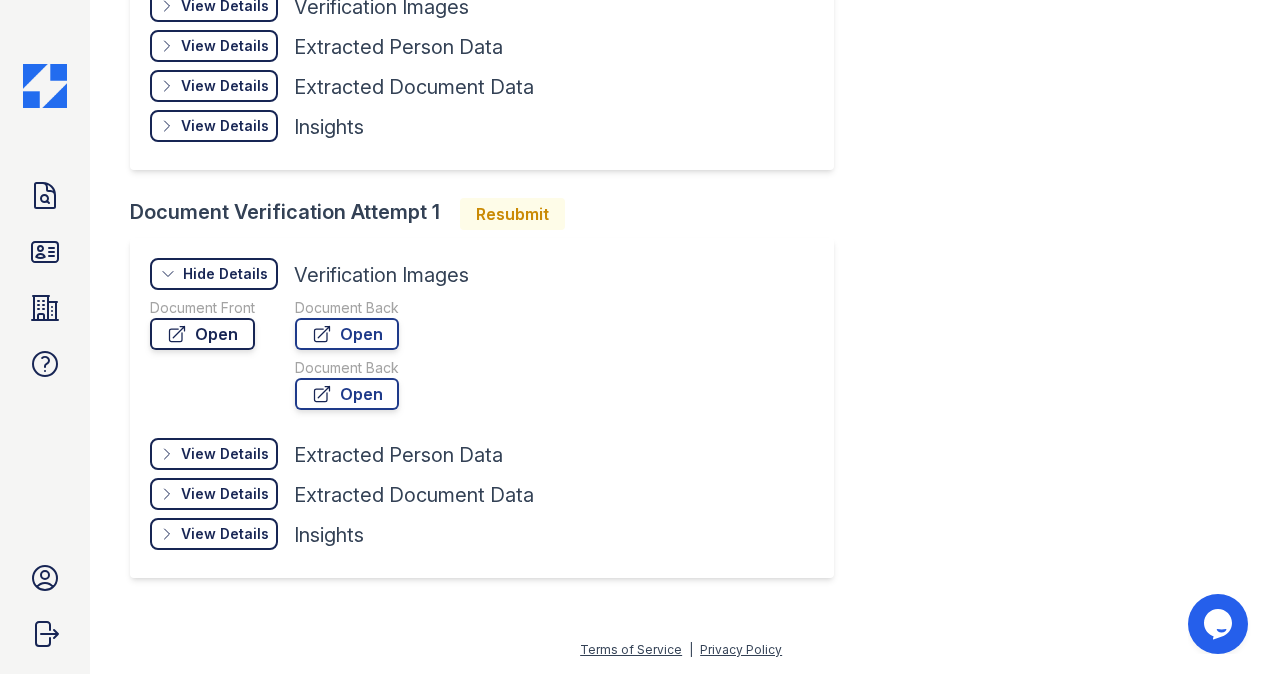 click on "Open" at bounding box center [202, 334] 